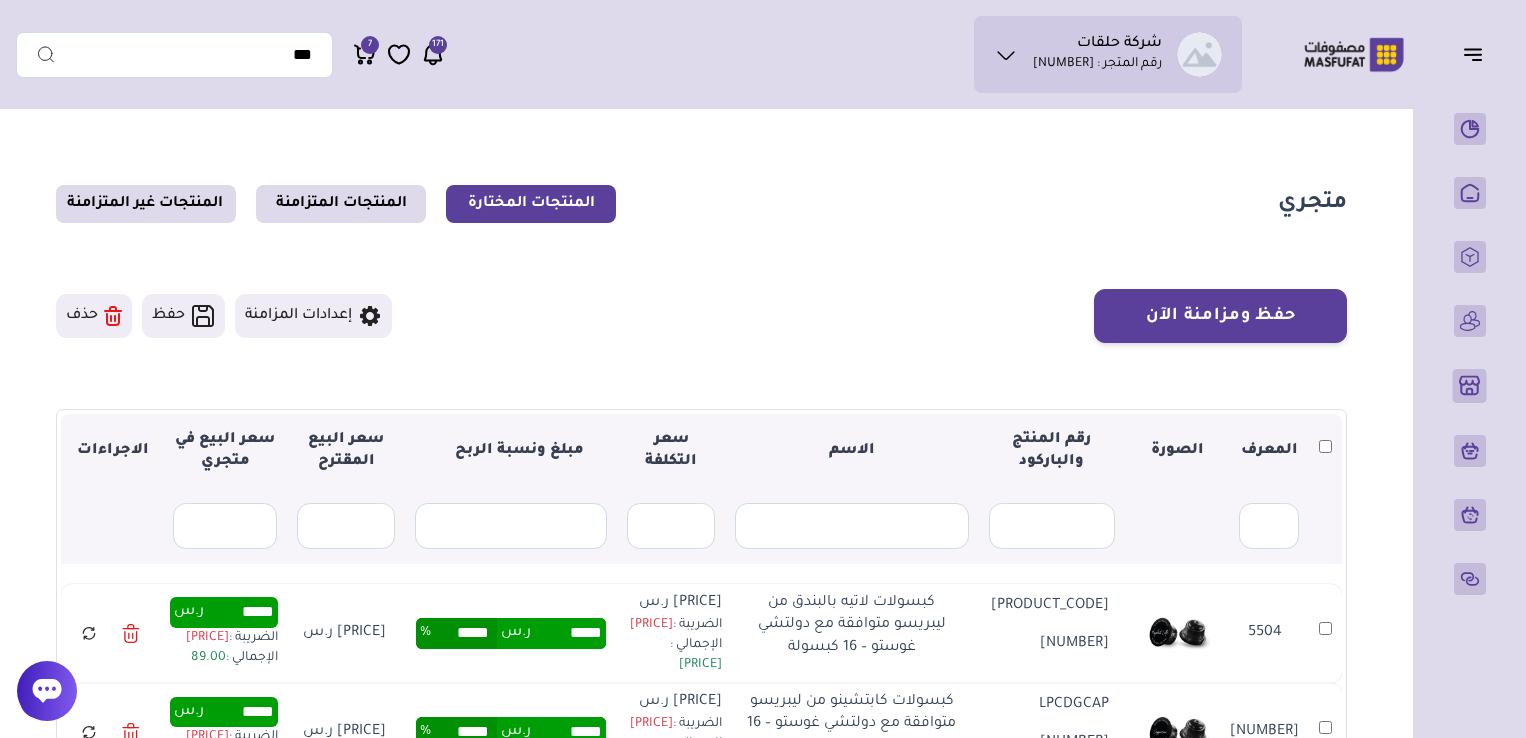 scroll, scrollTop: 76, scrollLeft: 0, axis: vertical 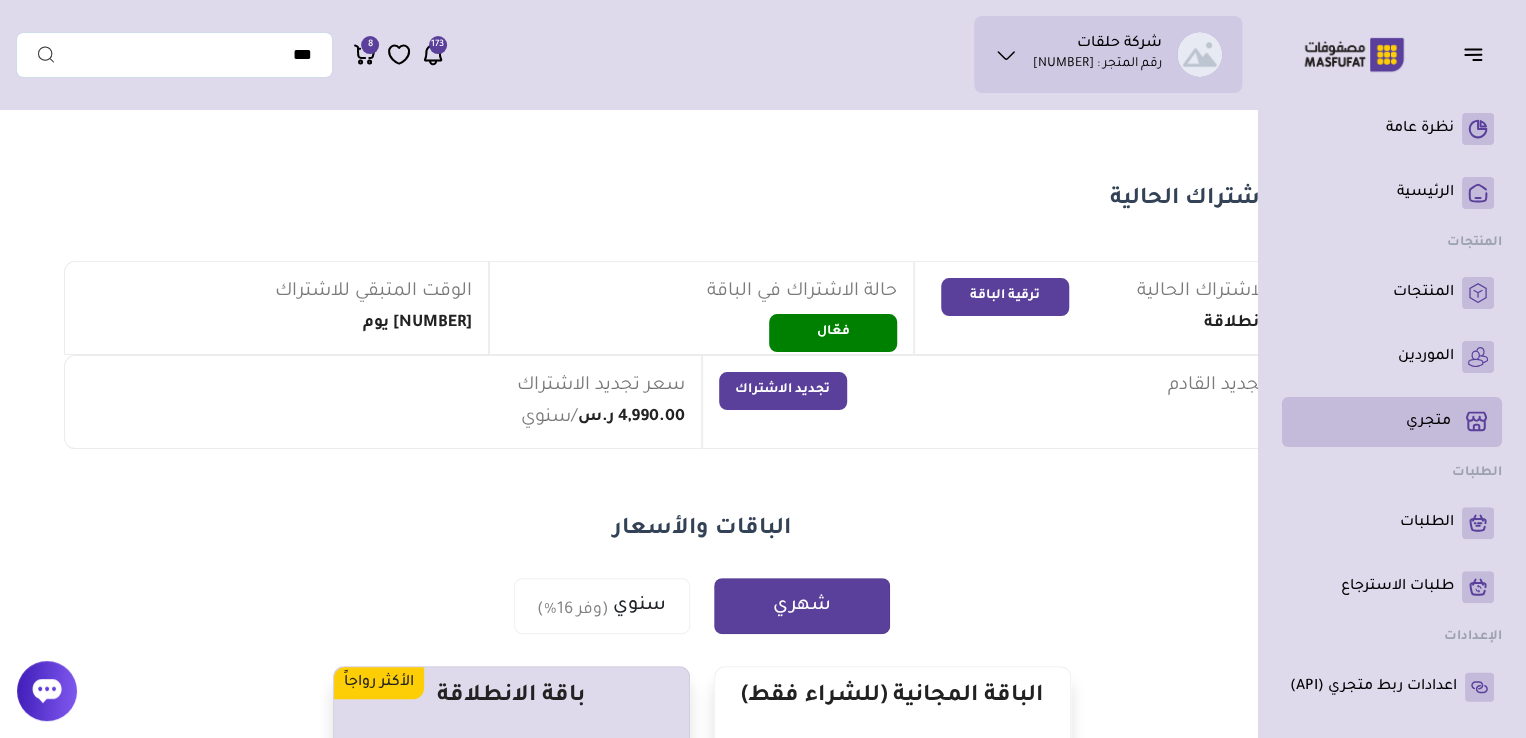 click on "متجري  ( 0 )" at bounding box center [1428, 422] 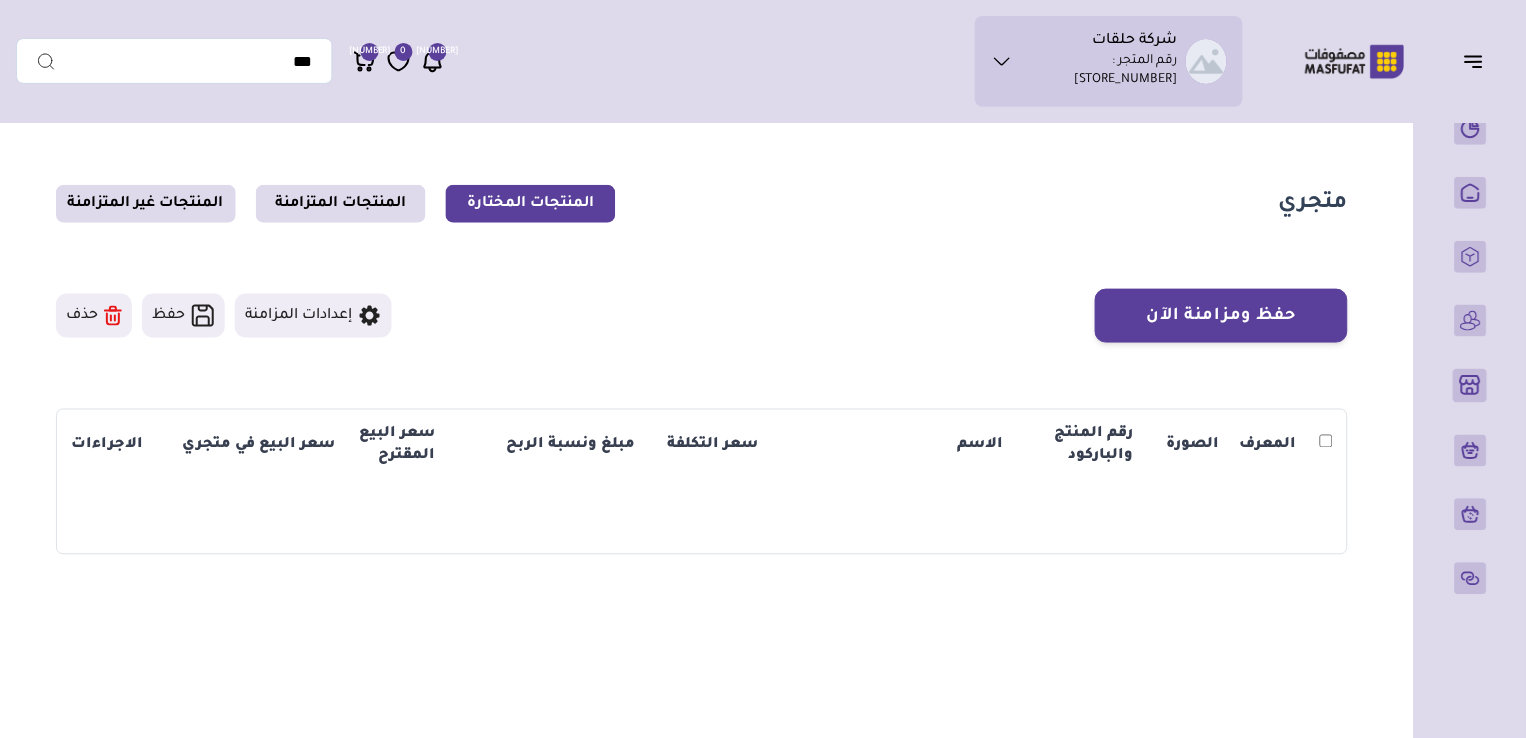 scroll, scrollTop: 0, scrollLeft: 0, axis: both 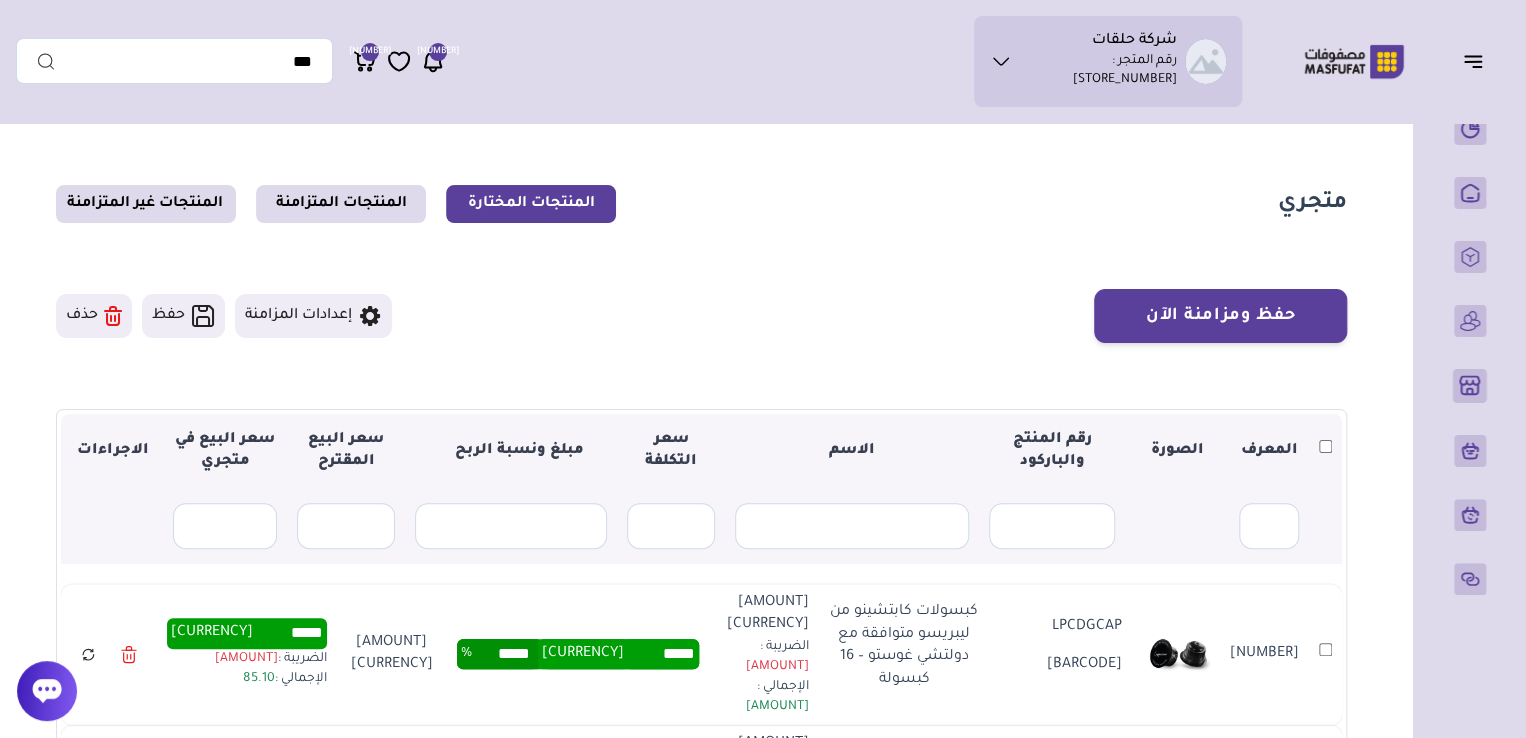click at bounding box center [370, 316] 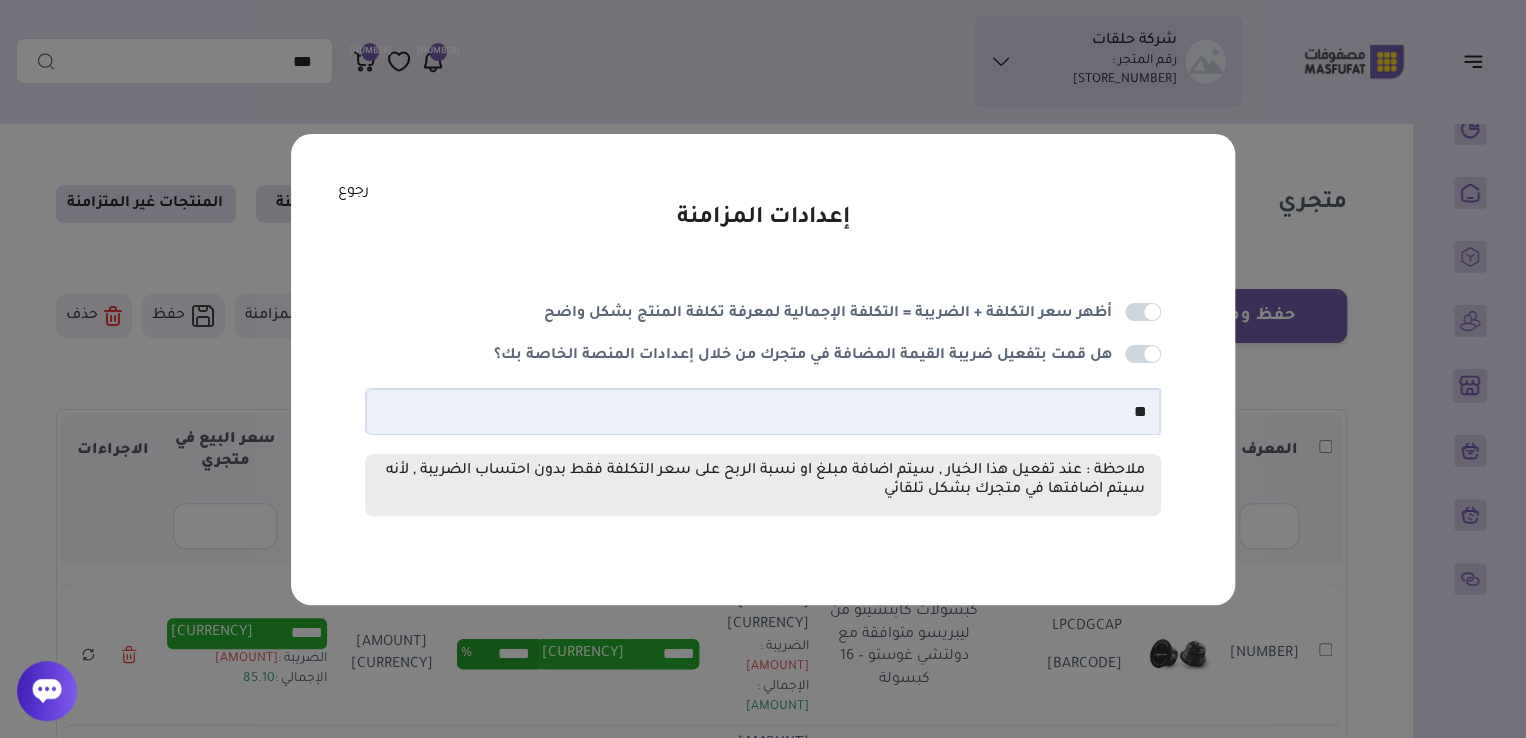 click on "إعدادات المزامنة
أظهر سعر التكلفة + الضريبة = التكلفة الإجمالية لمعرفة تكلفة المنتج بشكل واضح
**" at bounding box center [763, 369] 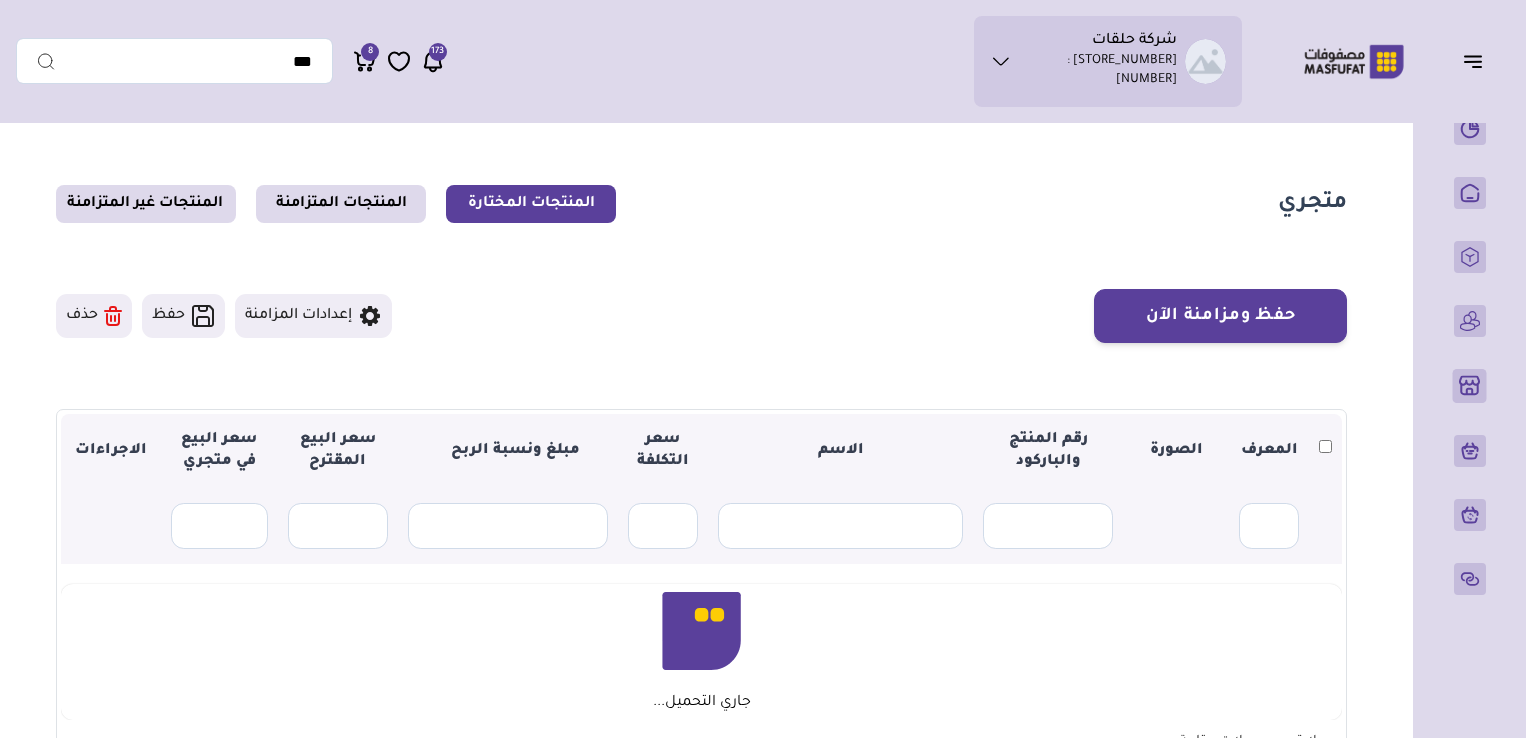 scroll, scrollTop: 0, scrollLeft: 0, axis: both 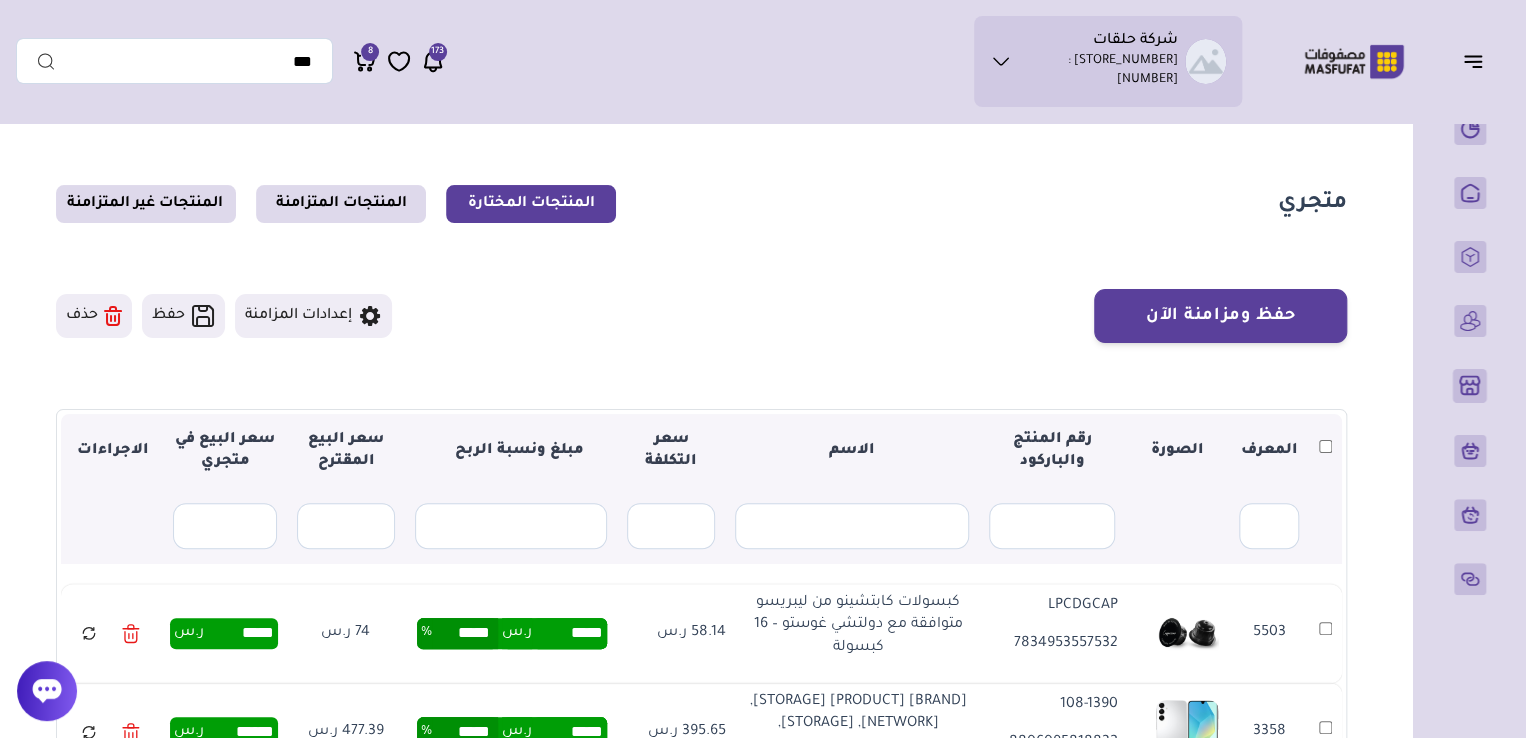 click on "إعدادات المزامنة" at bounding box center (313, 316) 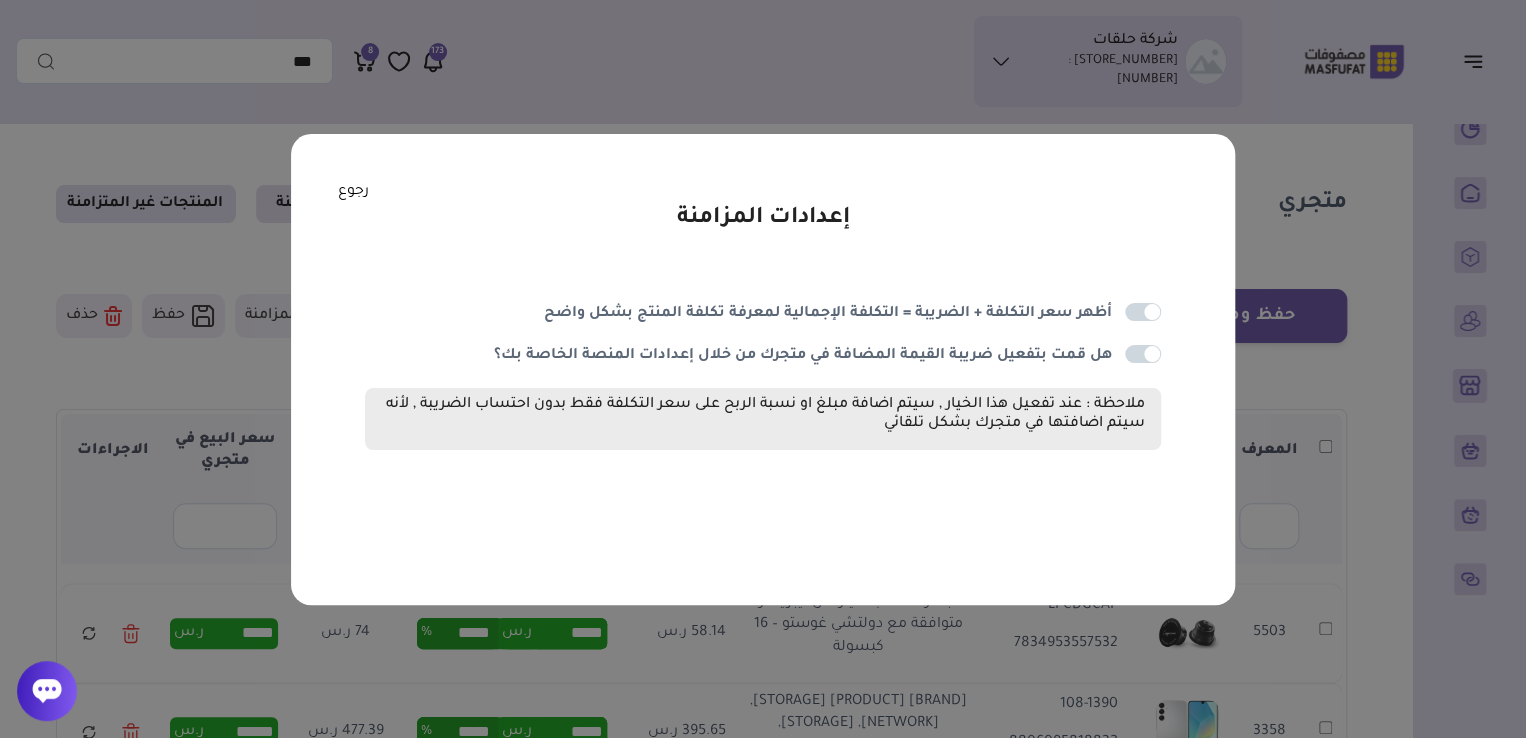 click at bounding box center (1143, 312) 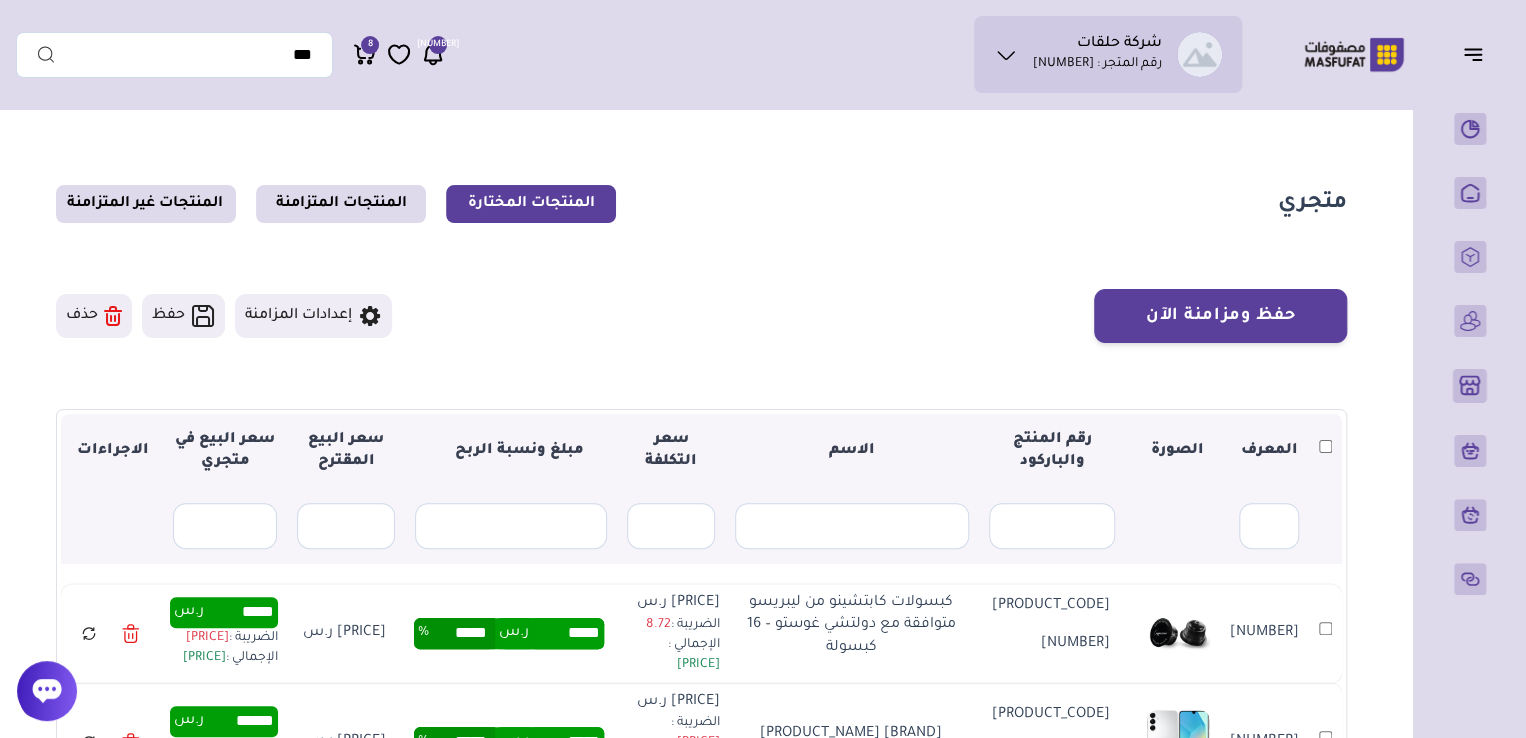 scroll, scrollTop: 68, scrollLeft: 0, axis: vertical 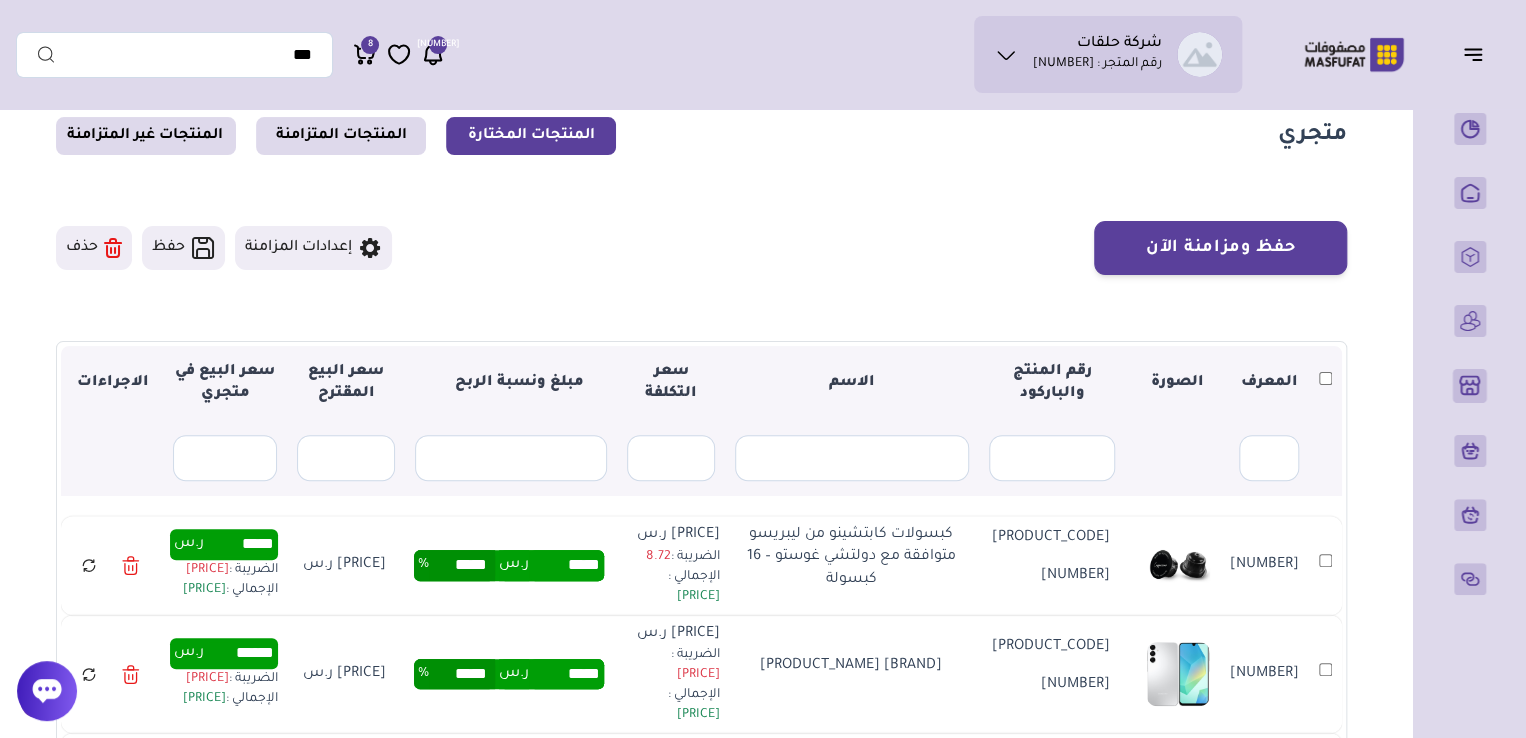 click at bounding box center [370, 248] 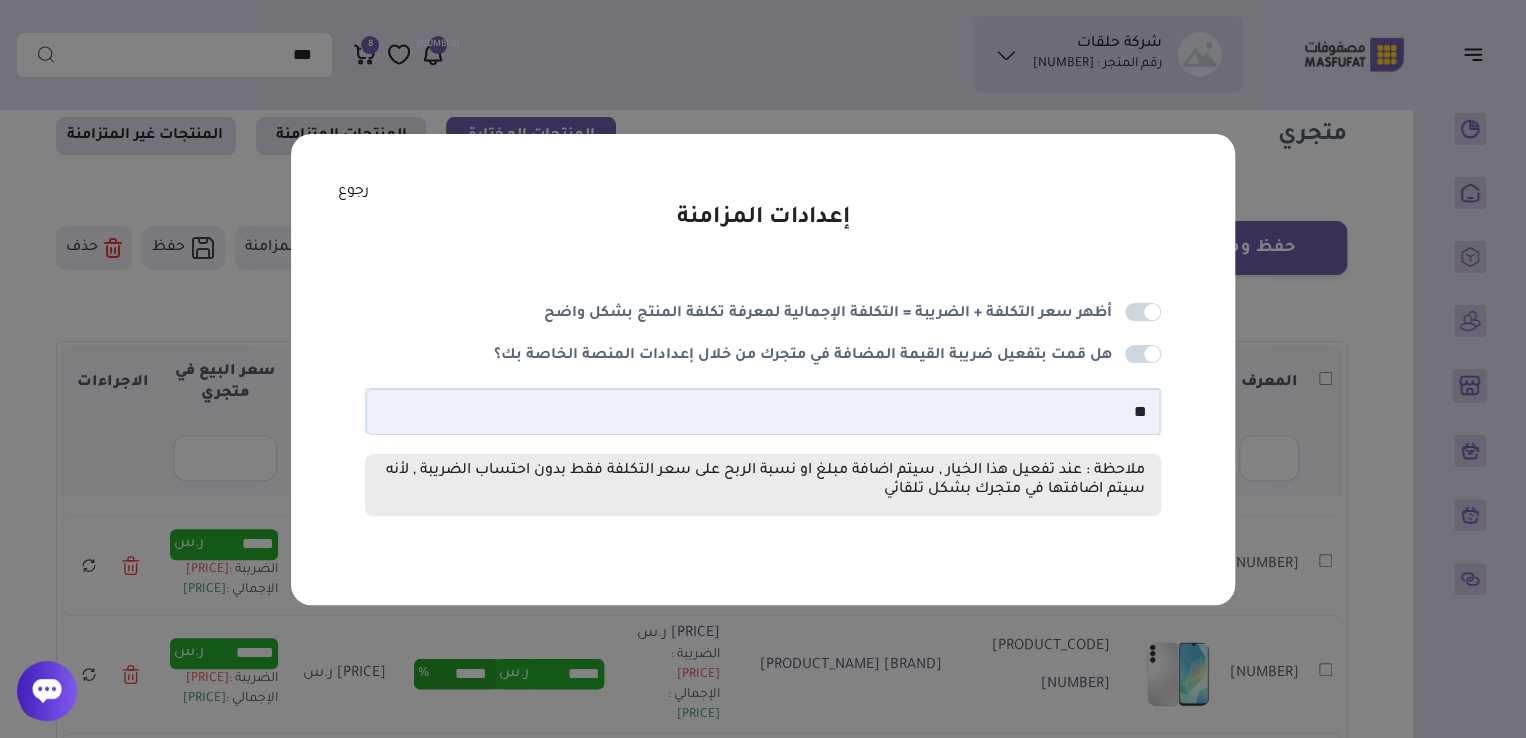 click on "إعدادات المزامنة
أظهر سعر التكلفة + الضريبة = التكلفة الإجمالية لمعرفة تكلفة المنتج بشكل واضح
**" at bounding box center [763, 369] 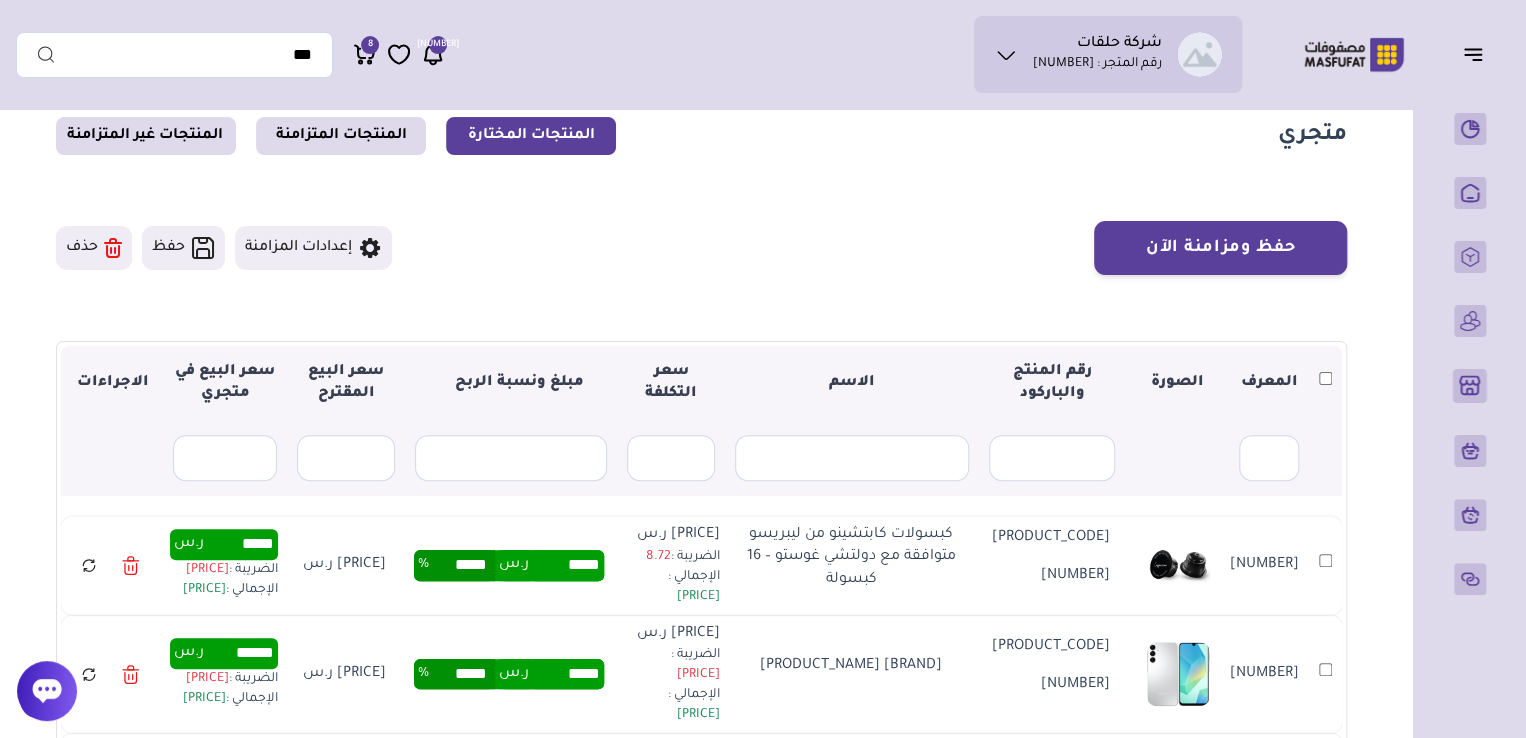 click at bounding box center [370, 248] 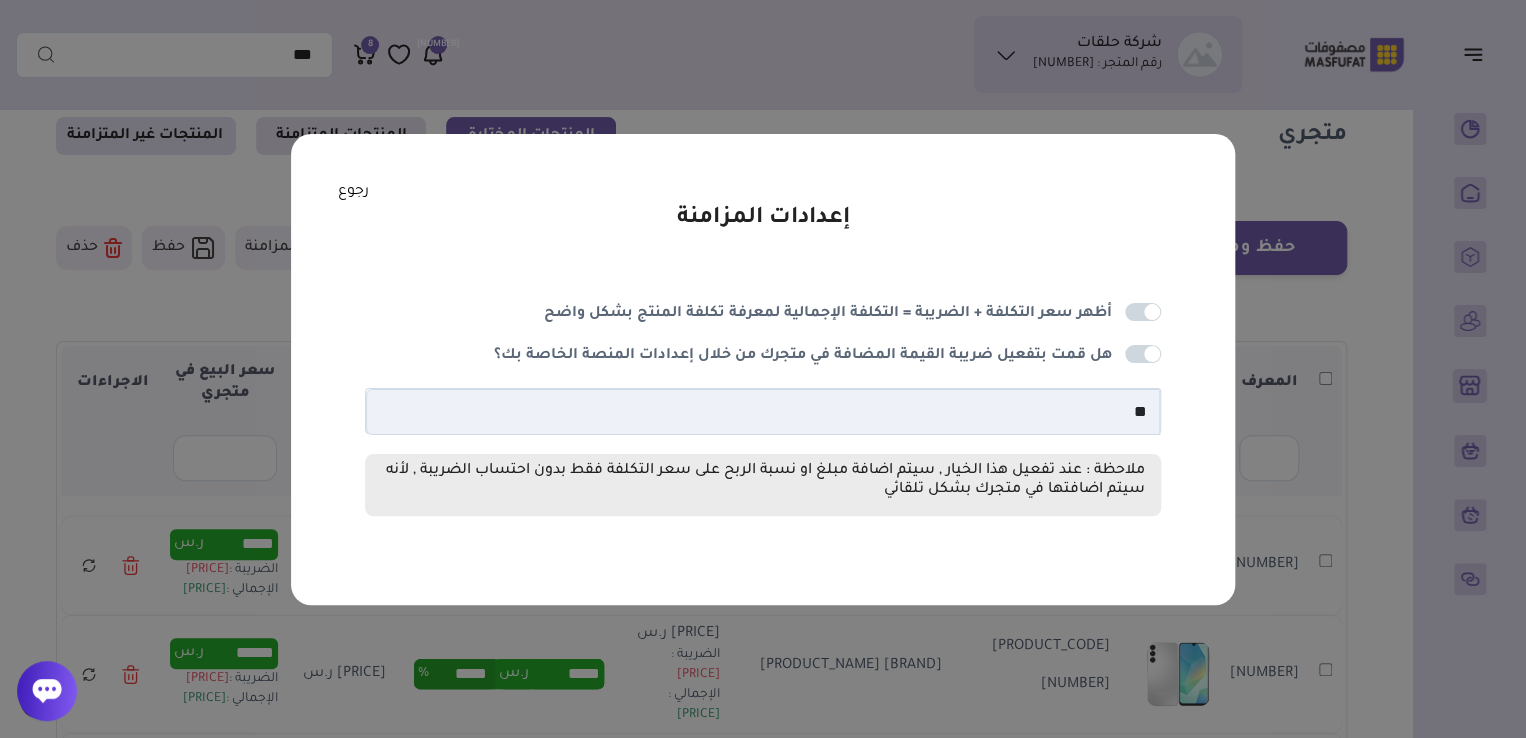 click on "رجوع" at bounding box center (353, 192) 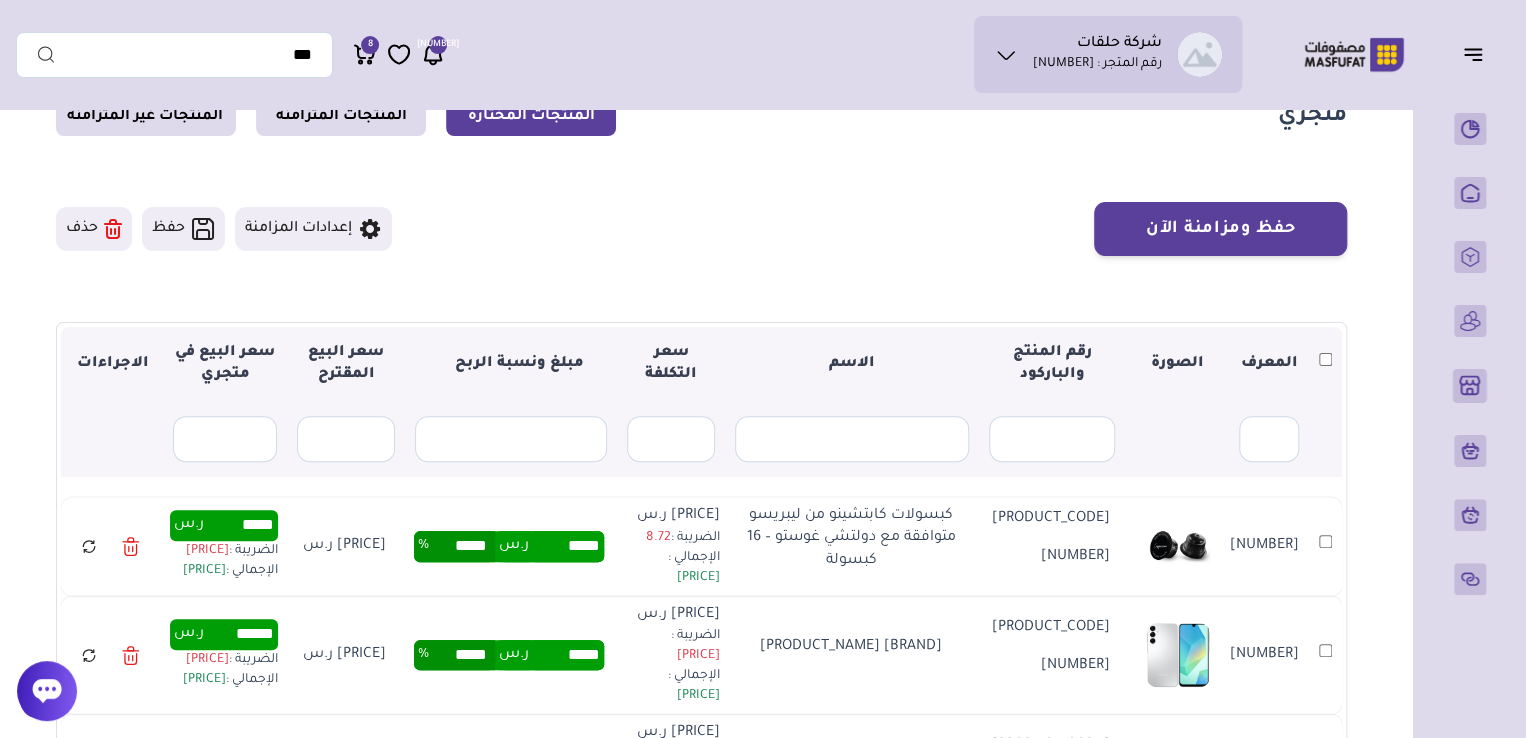 scroll, scrollTop: 98, scrollLeft: 0, axis: vertical 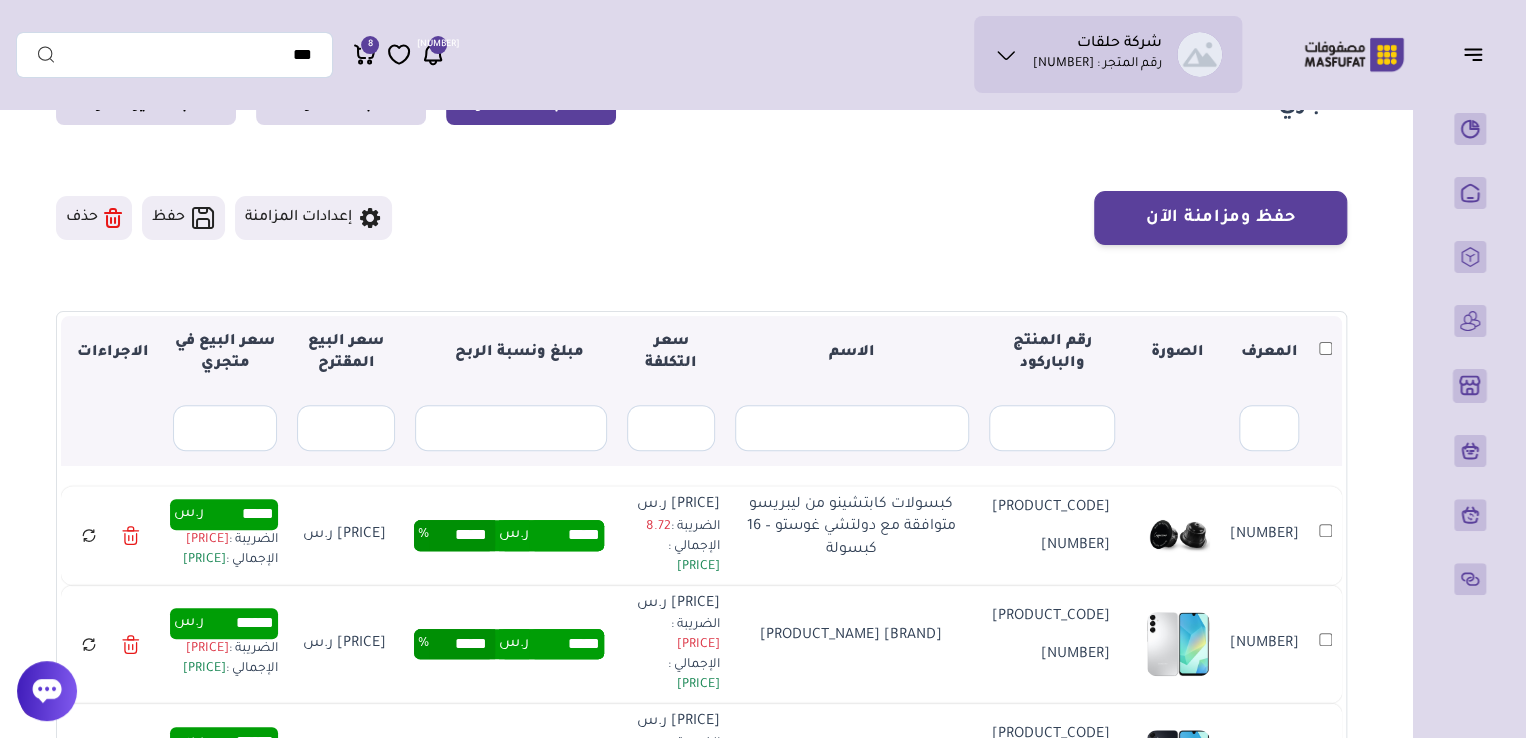 click on "إعدادات المزامنة" at bounding box center [313, 218] 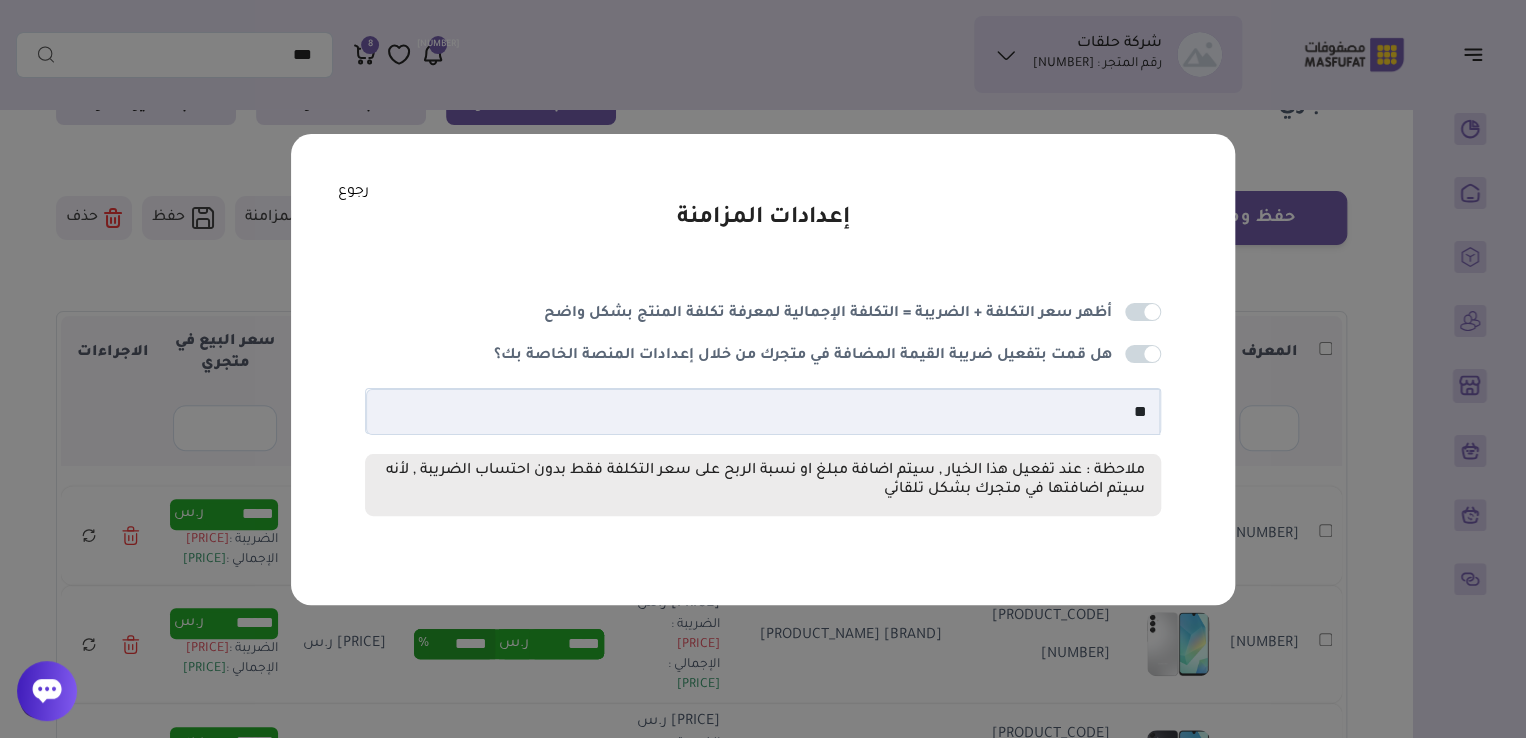 click at bounding box center (1143, 312) 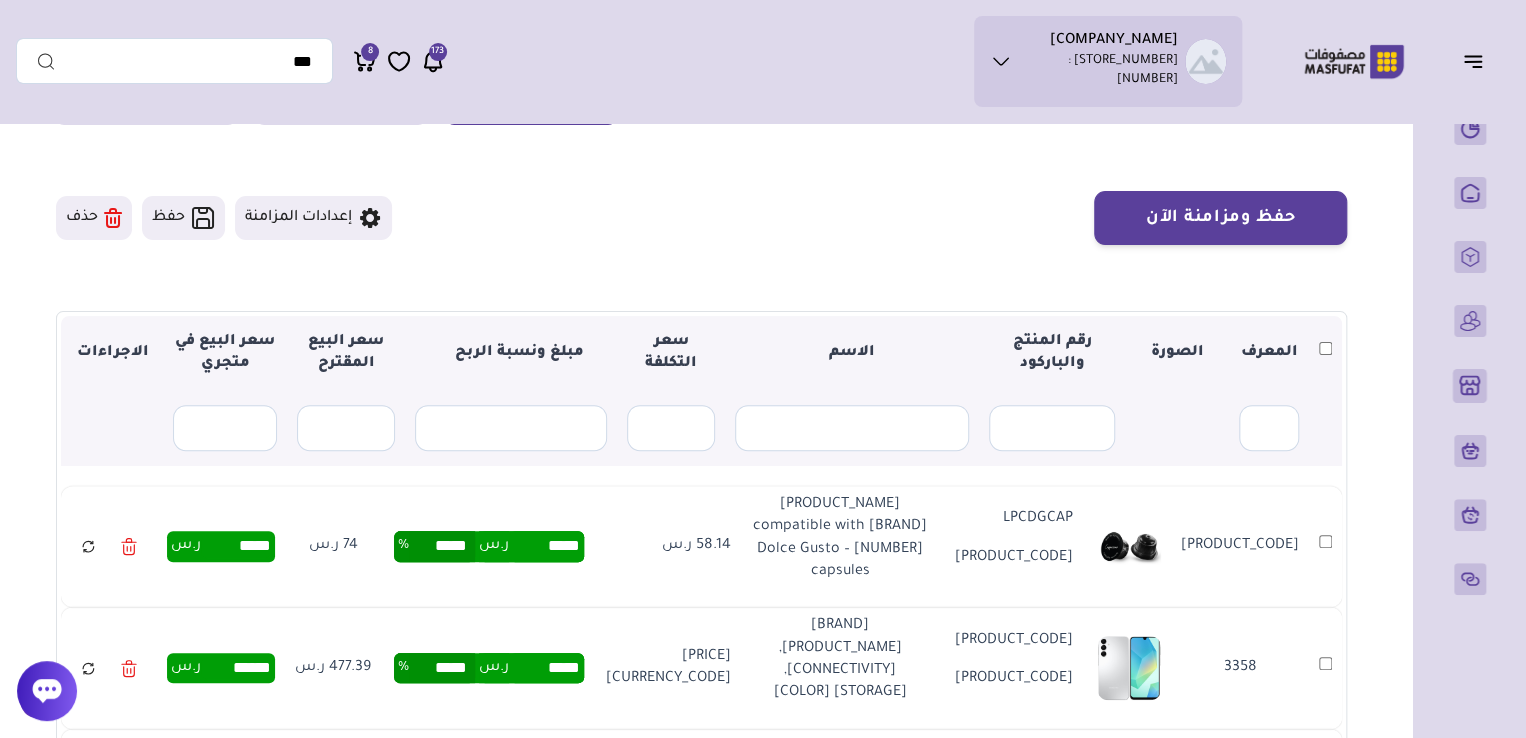 scroll, scrollTop: 167, scrollLeft: 0, axis: vertical 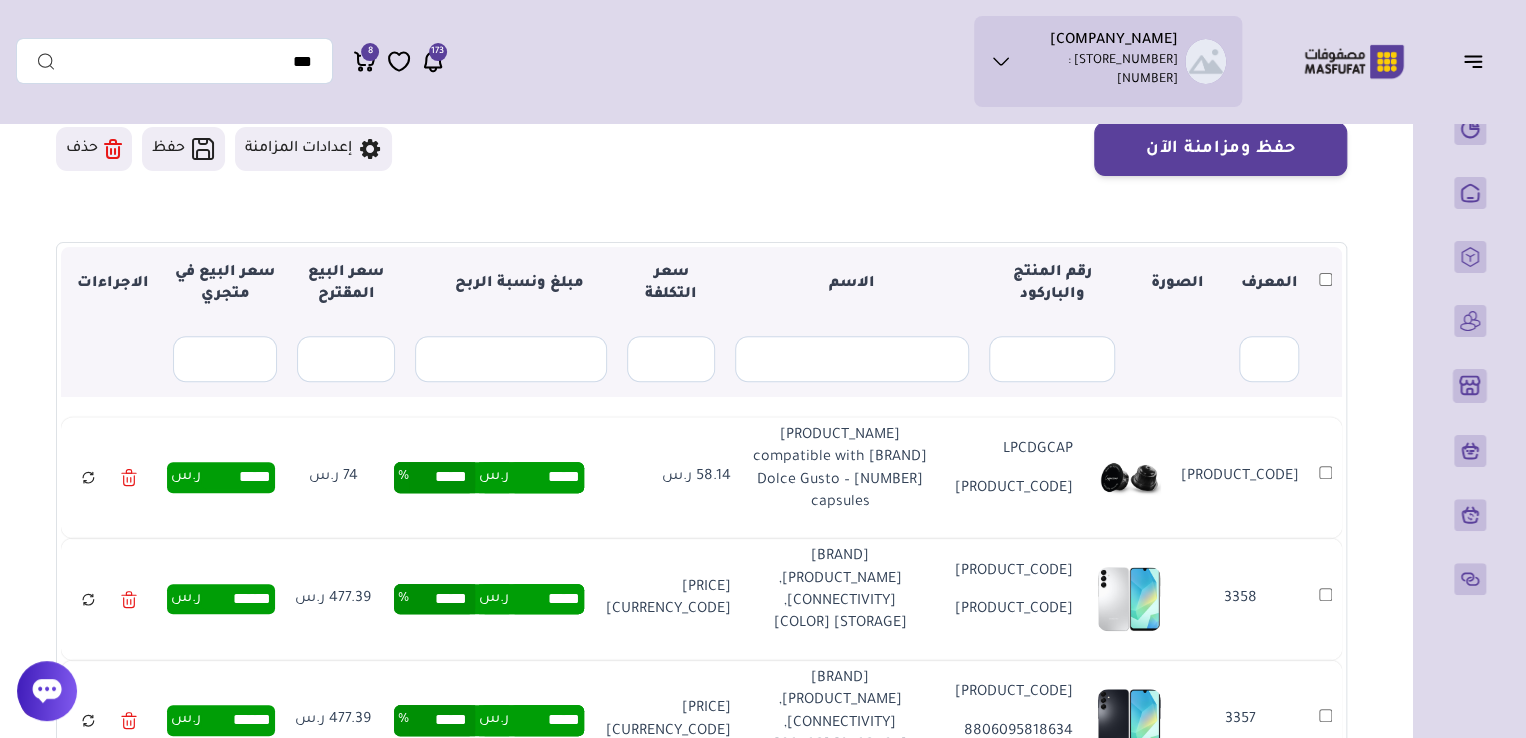 click on "إعدادات المزامنة" at bounding box center (313, 149) 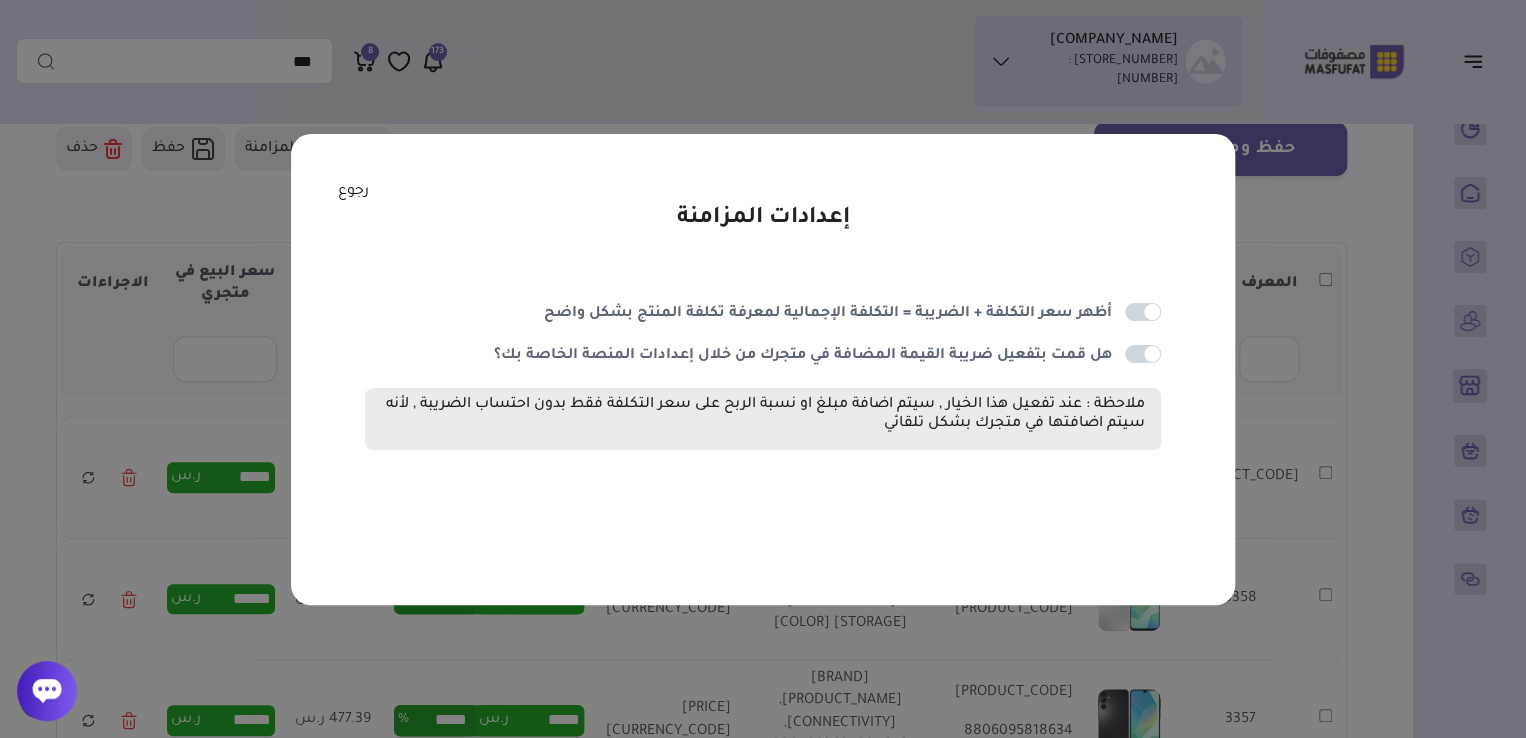 click at bounding box center (1143, 312) 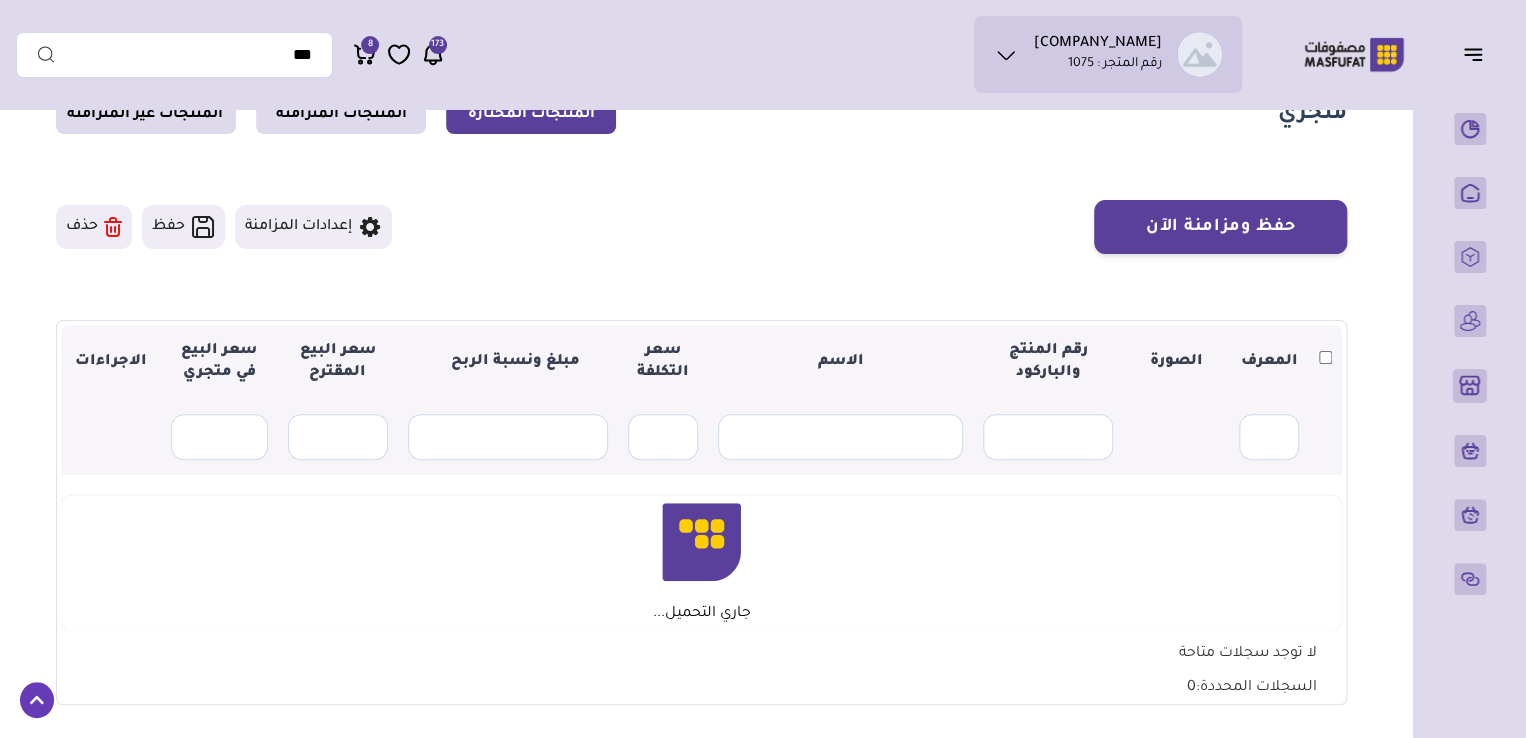 scroll, scrollTop: 167, scrollLeft: 0, axis: vertical 